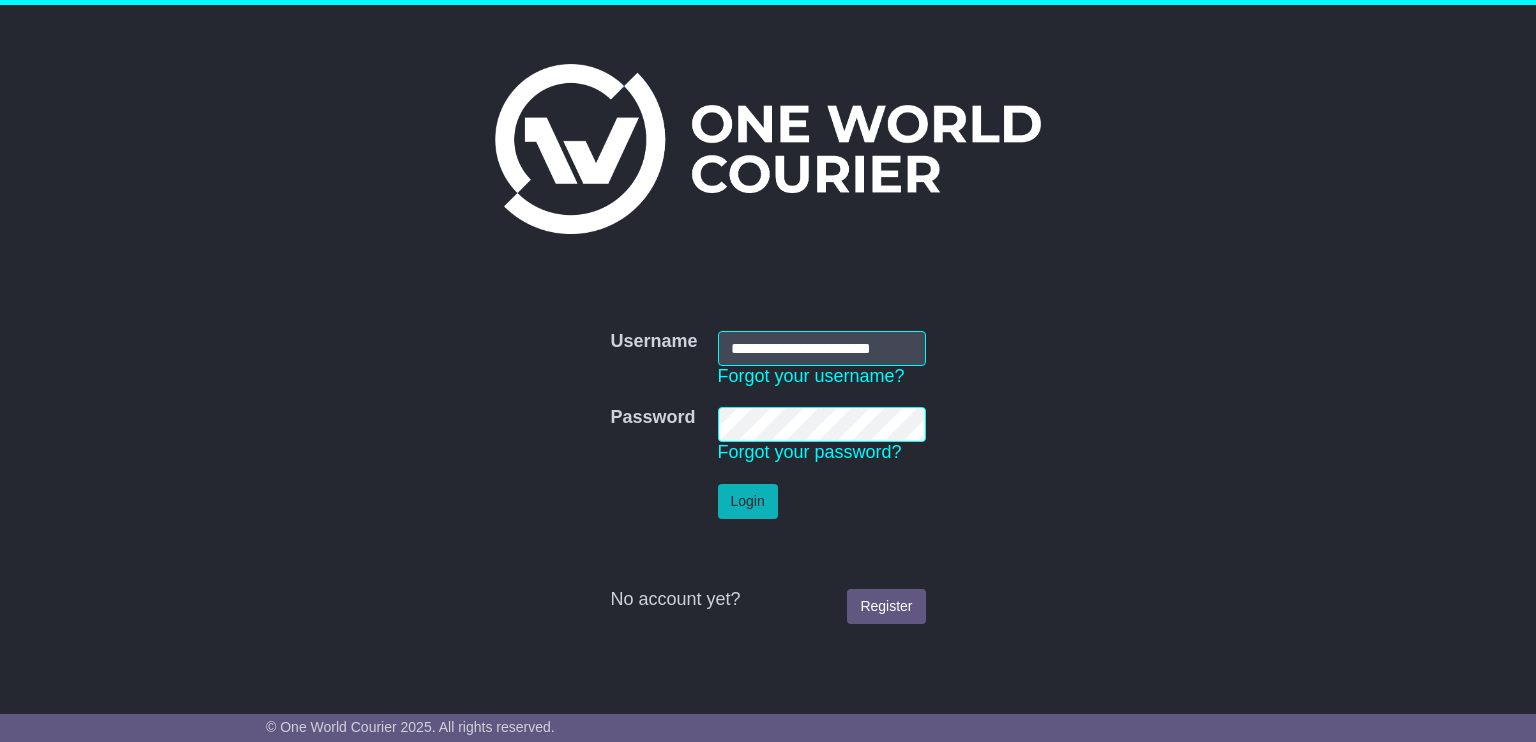 scroll, scrollTop: 0, scrollLeft: 0, axis: both 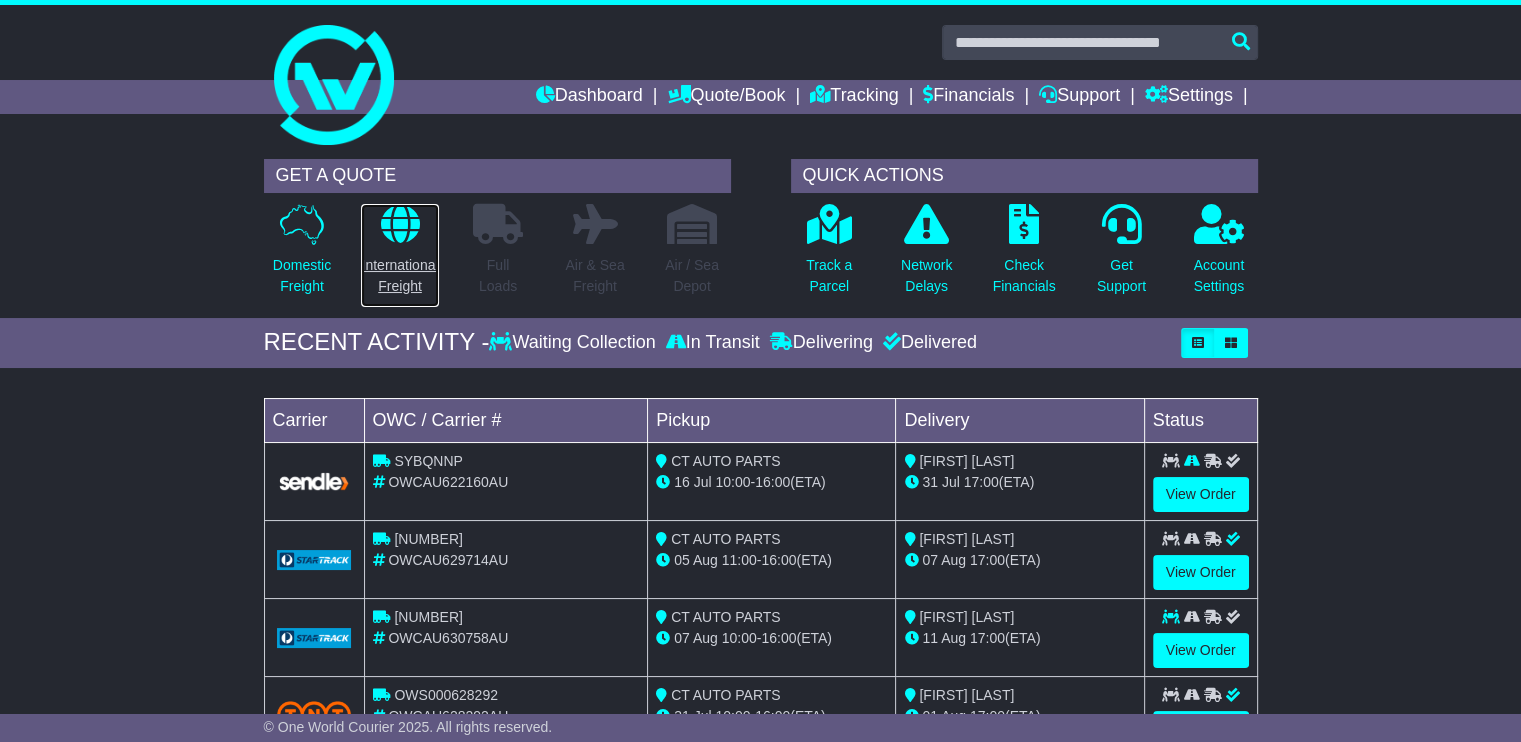 click on "International Freight" at bounding box center (399, 255) 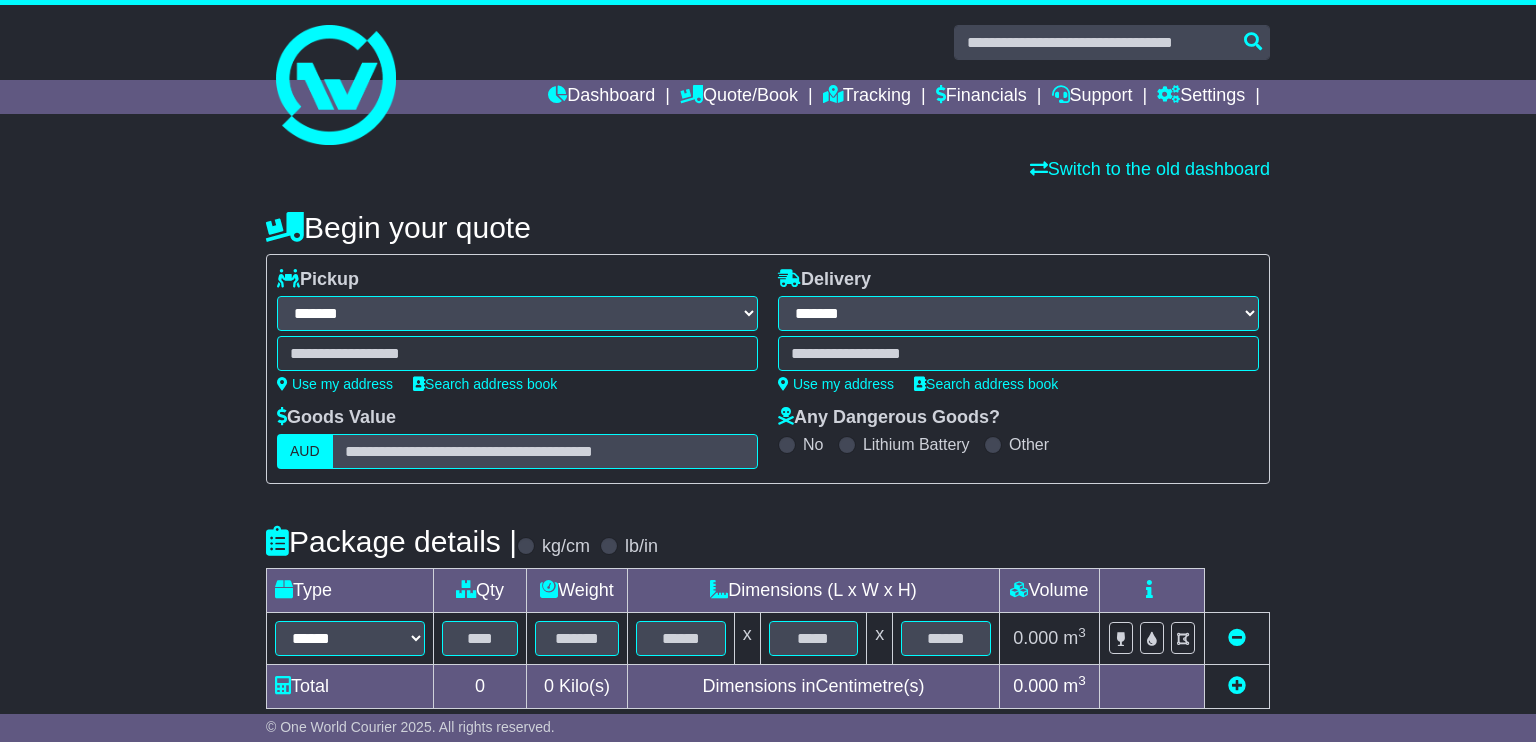 select on "**" 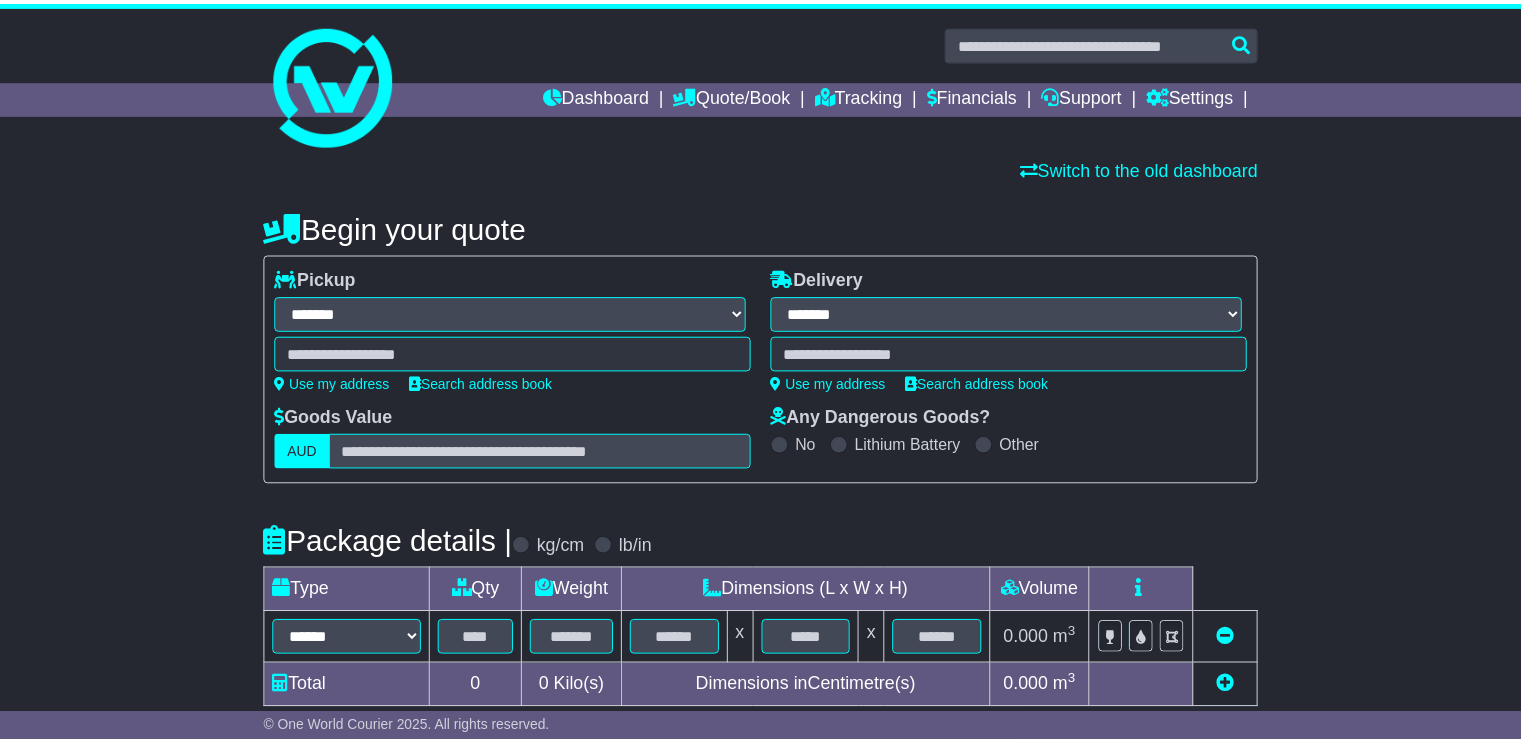 scroll, scrollTop: 0, scrollLeft: 0, axis: both 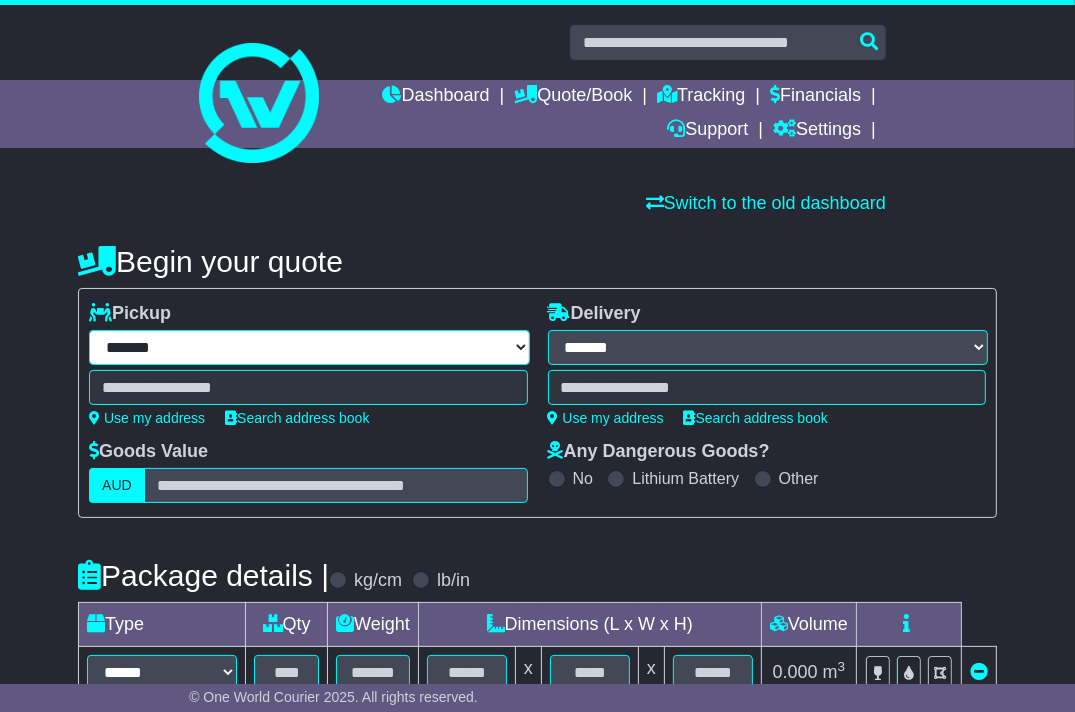 click on "**********" at bounding box center [309, 347] 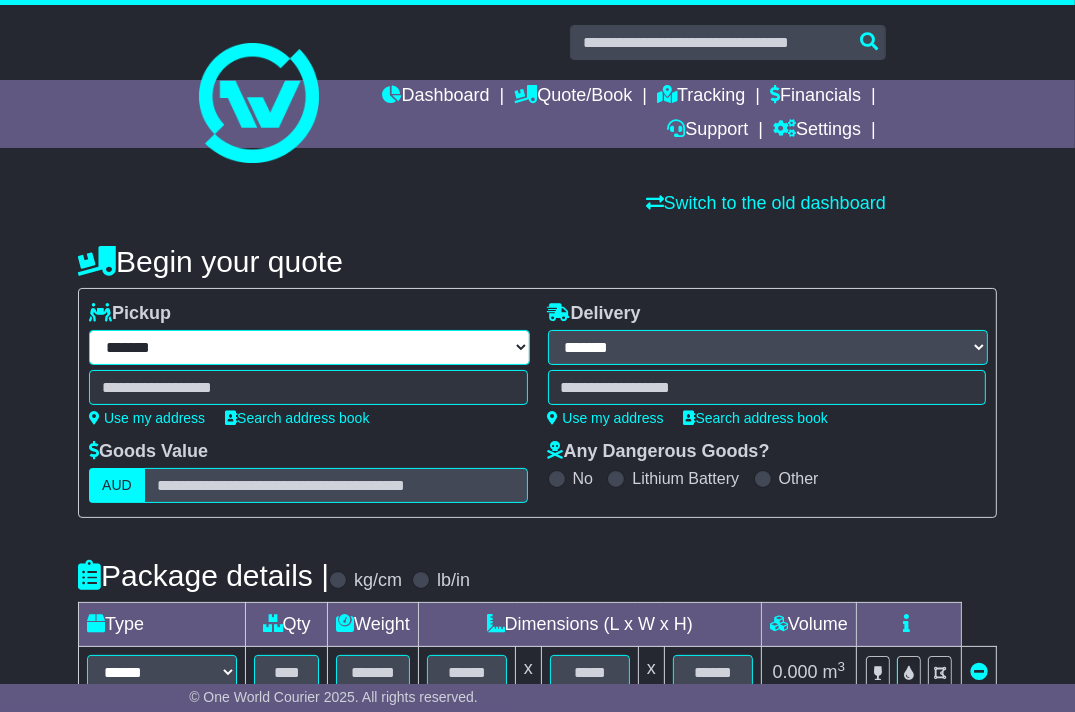 select on "***" 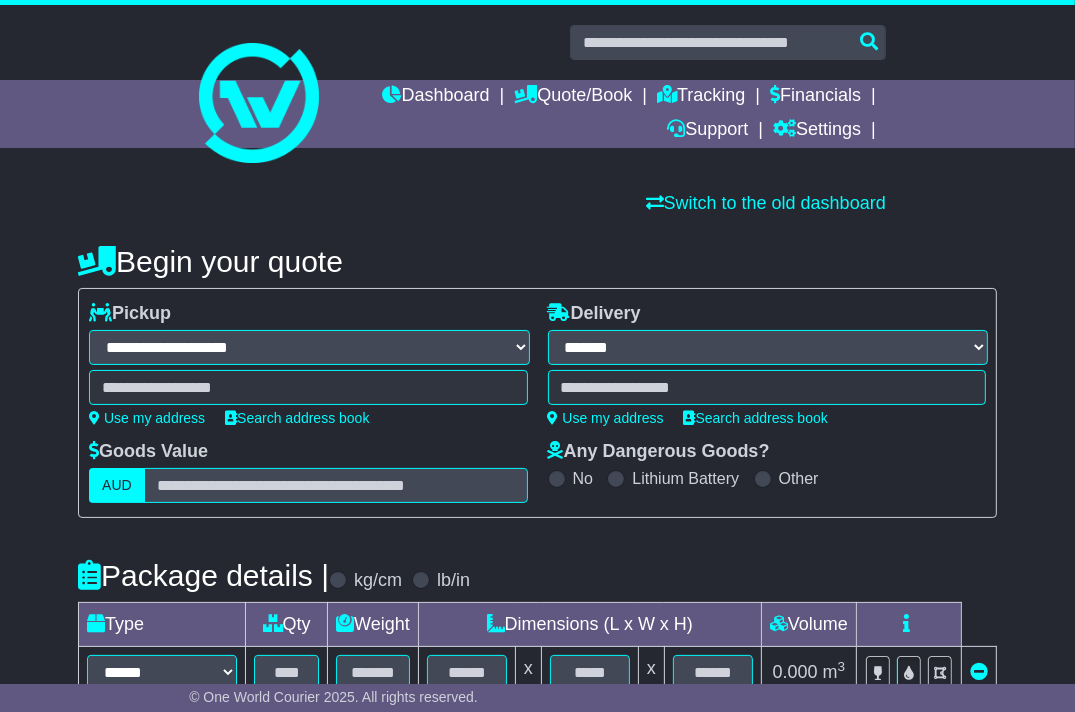 click on "**********" at bounding box center [309, 347] 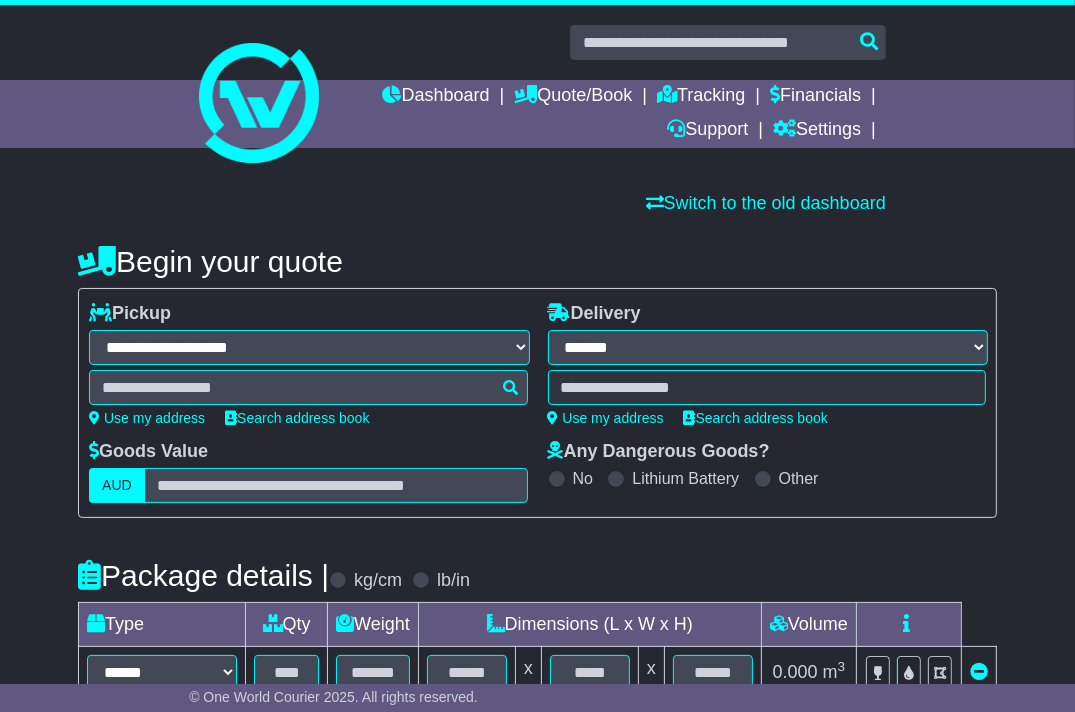 click at bounding box center (308, 387) 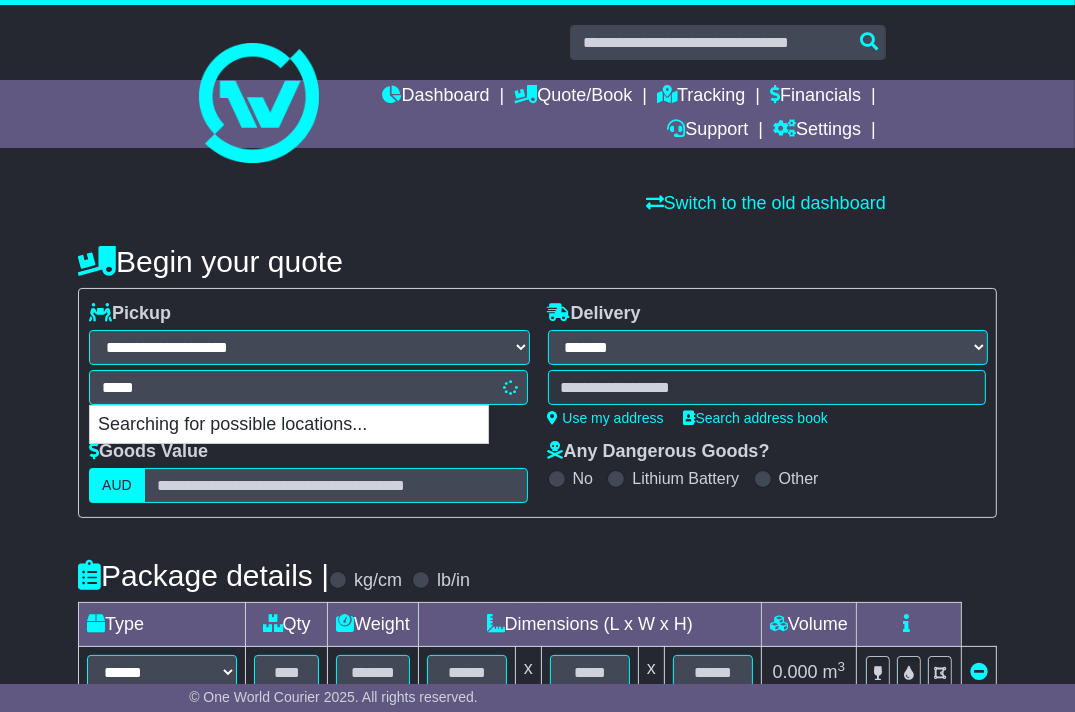 type on "******" 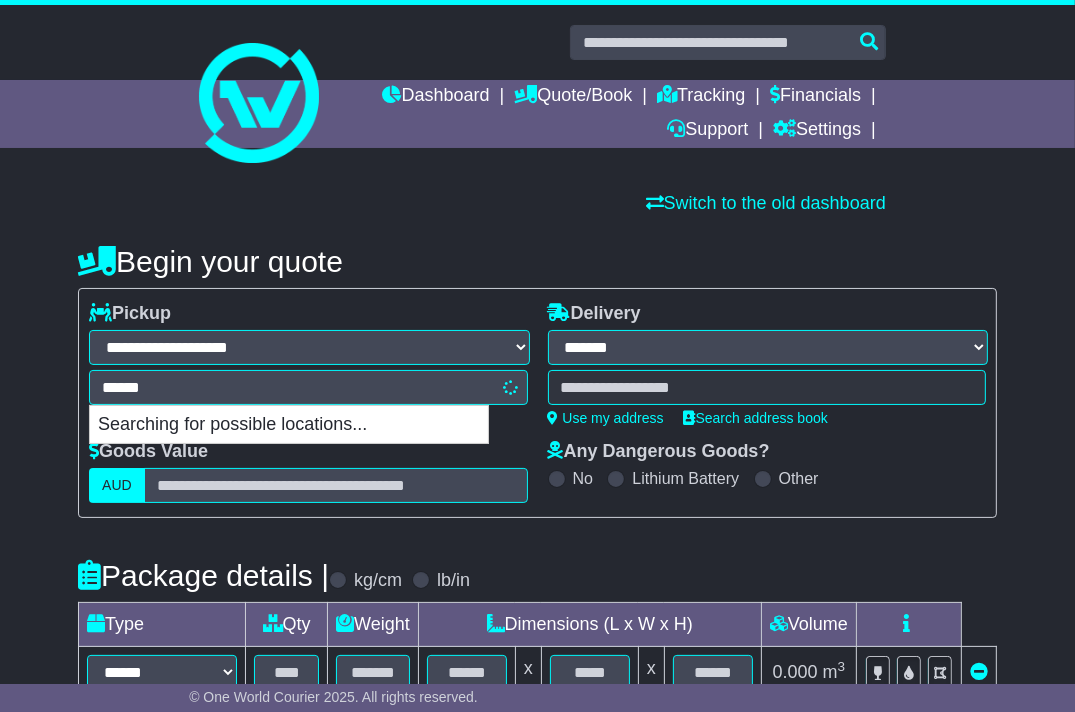 type on "**********" 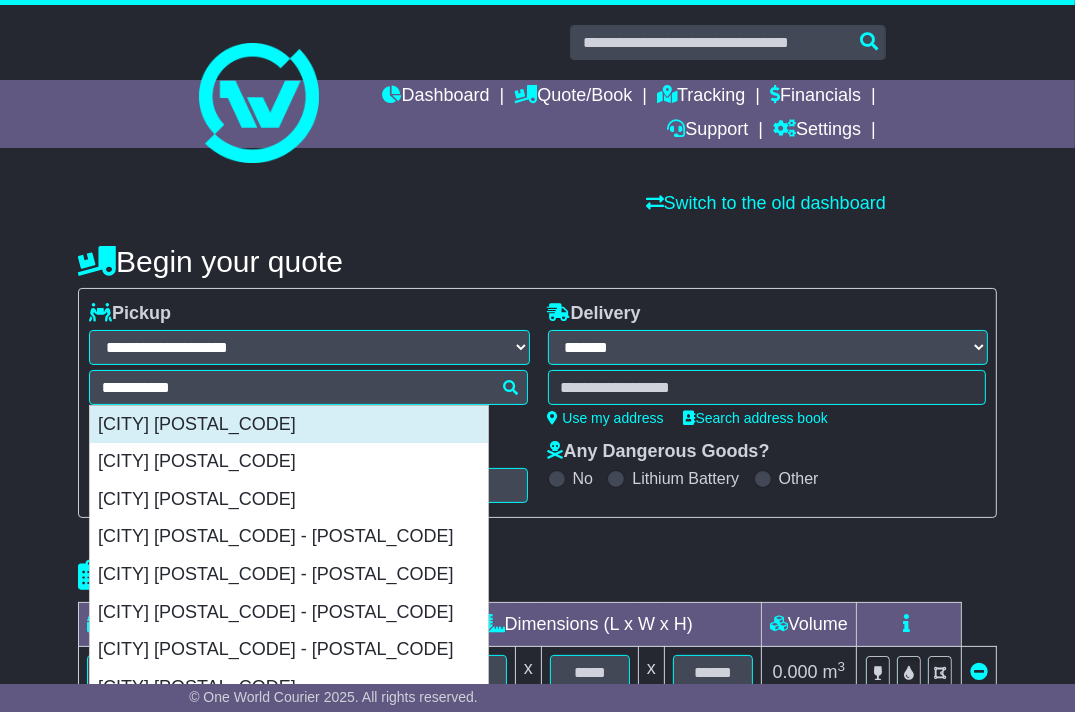 click on "[CITY] [POSTAL_CODE]" at bounding box center (289, 425) 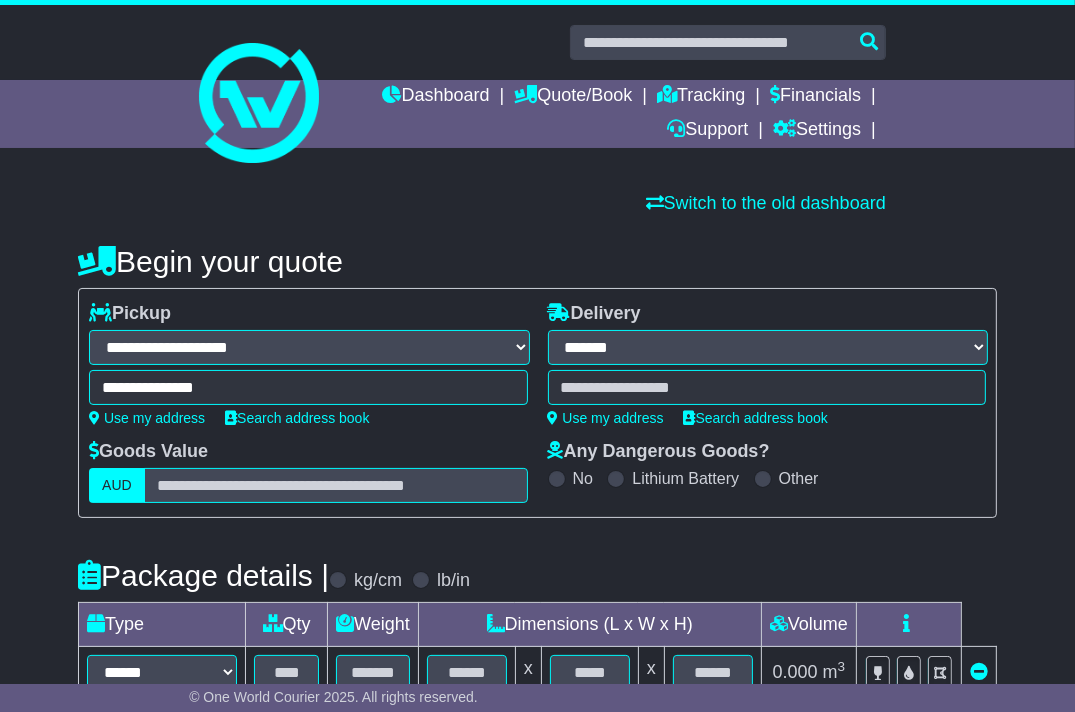 type on "**********" 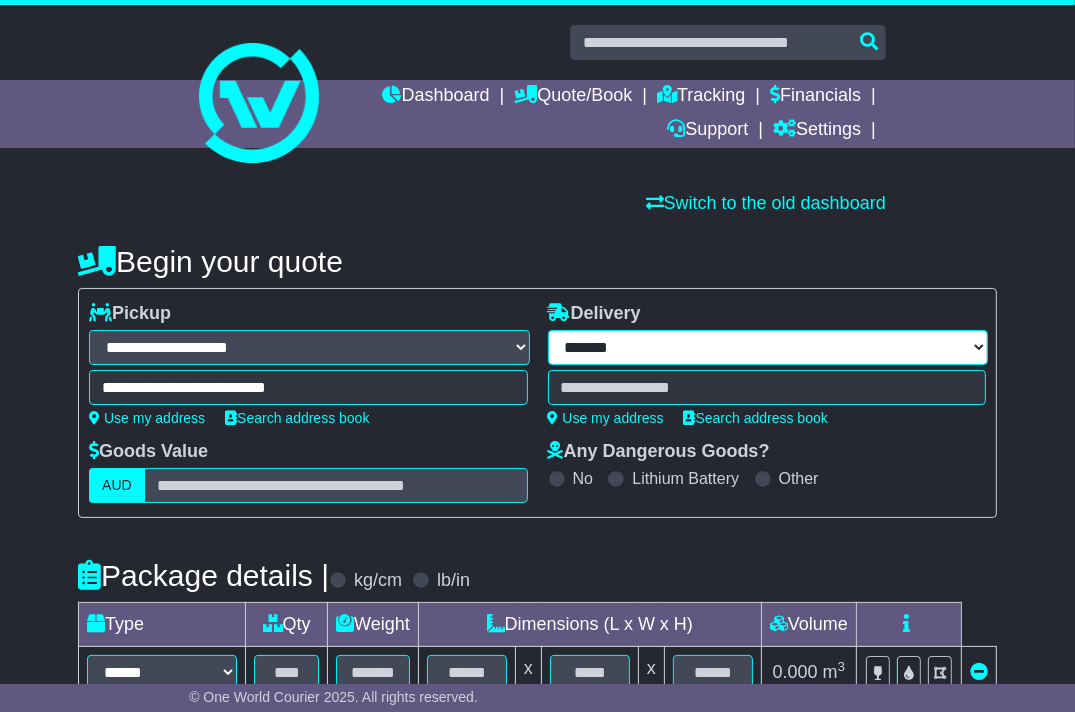 click on "**********" at bounding box center (768, 347) 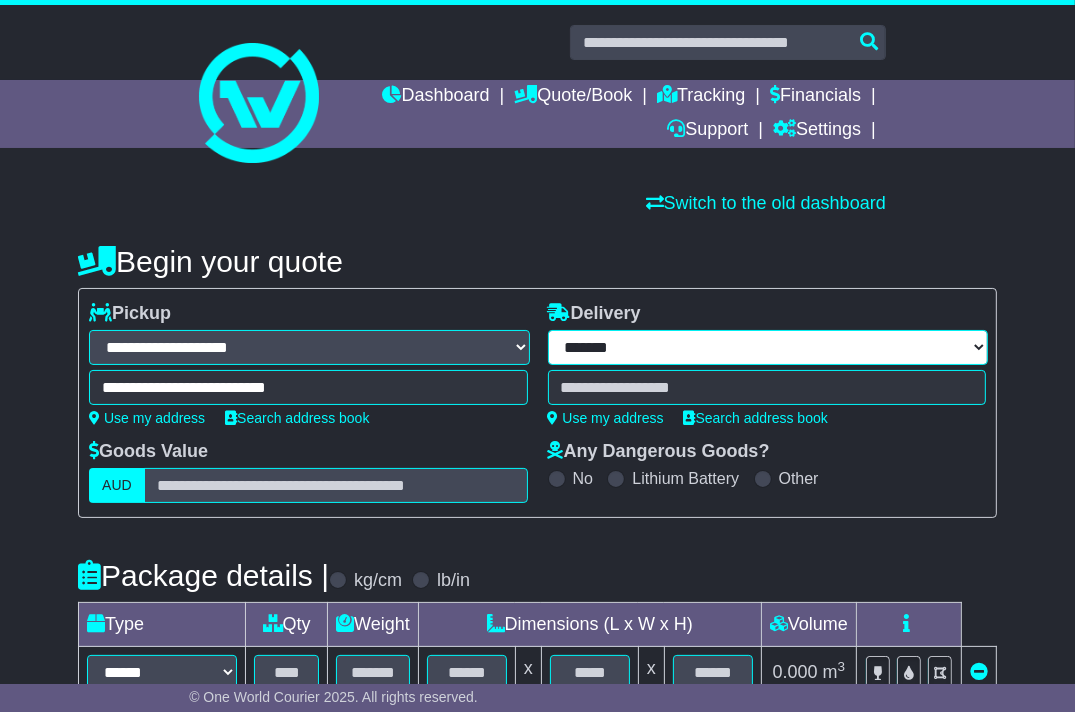 select on "***" 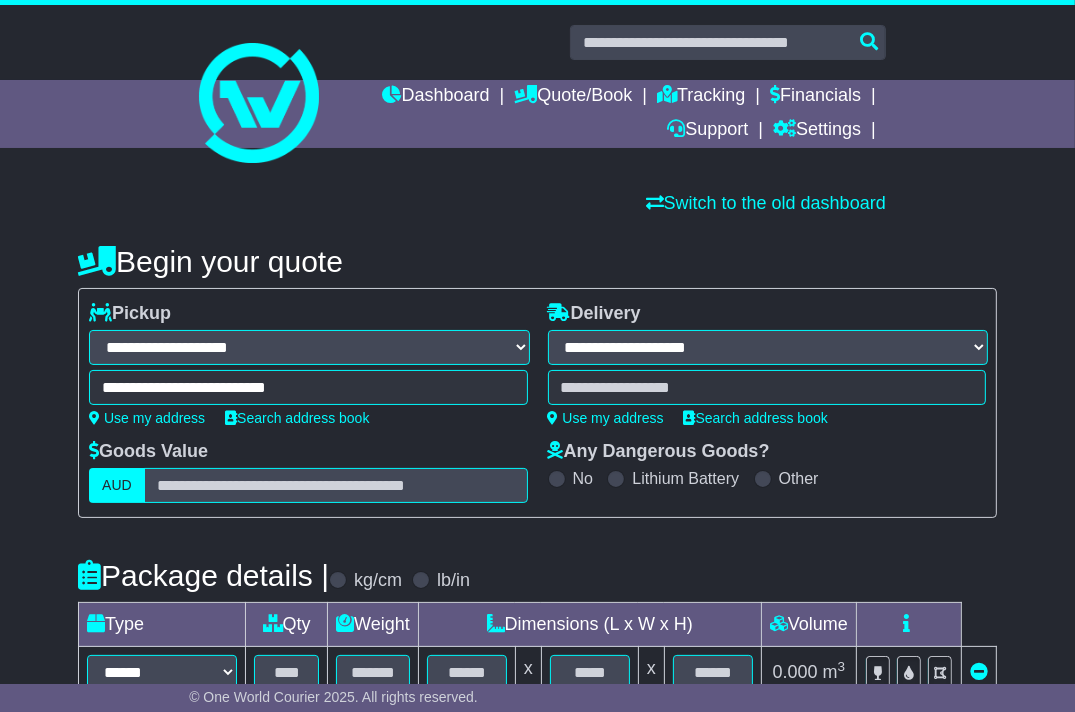 click on "**********" at bounding box center (768, 347) 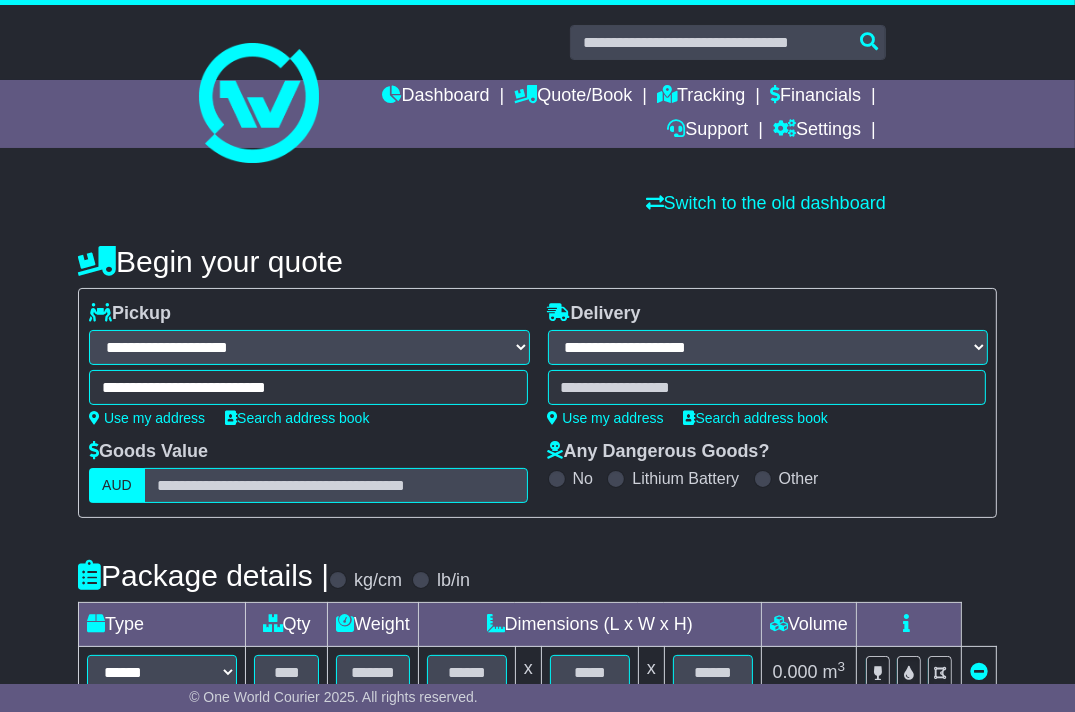 click on "**********" at bounding box center [767, 364] 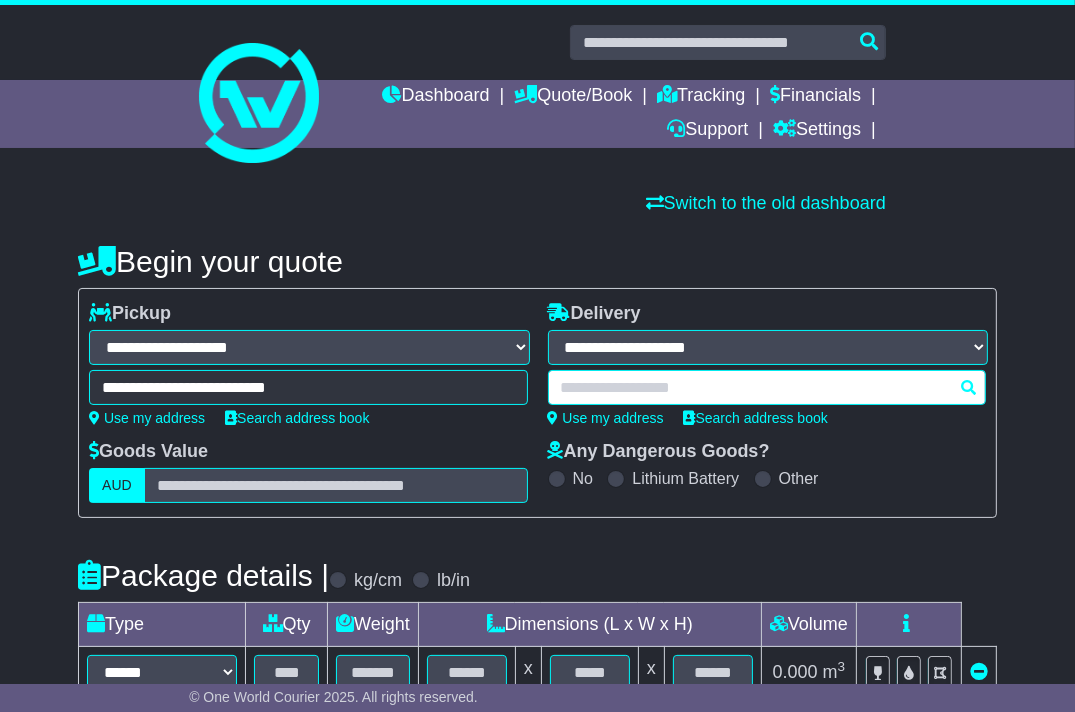 click at bounding box center (767, 387) 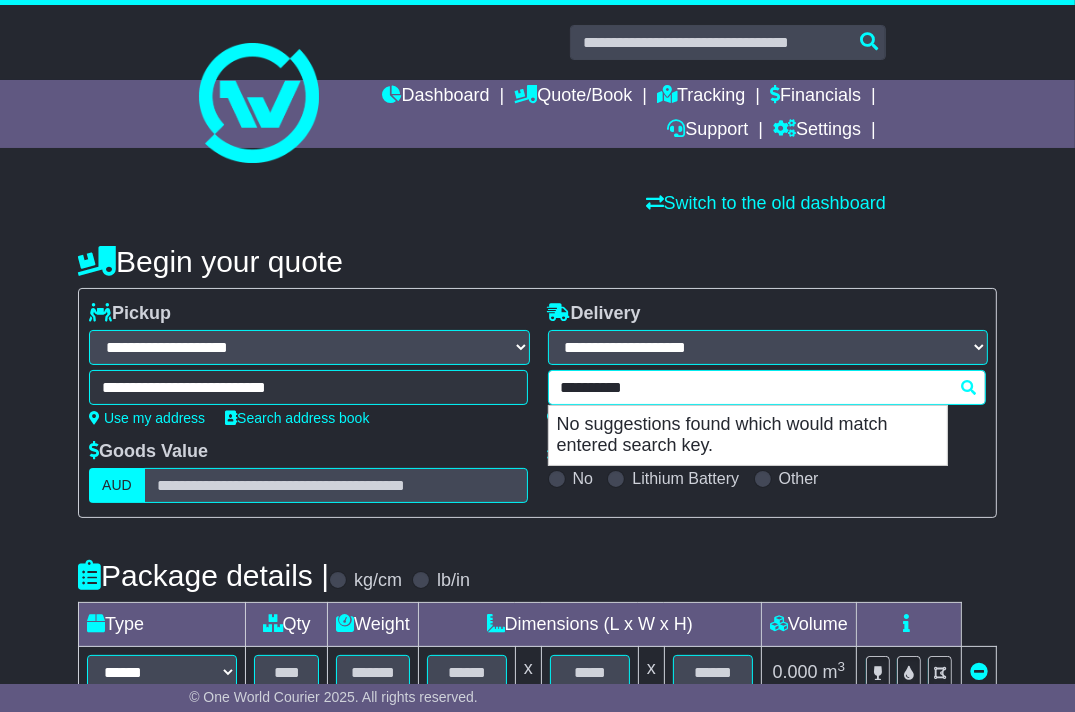 click on "********* No suggestions found which would match entered search key." at bounding box center [767, 387] 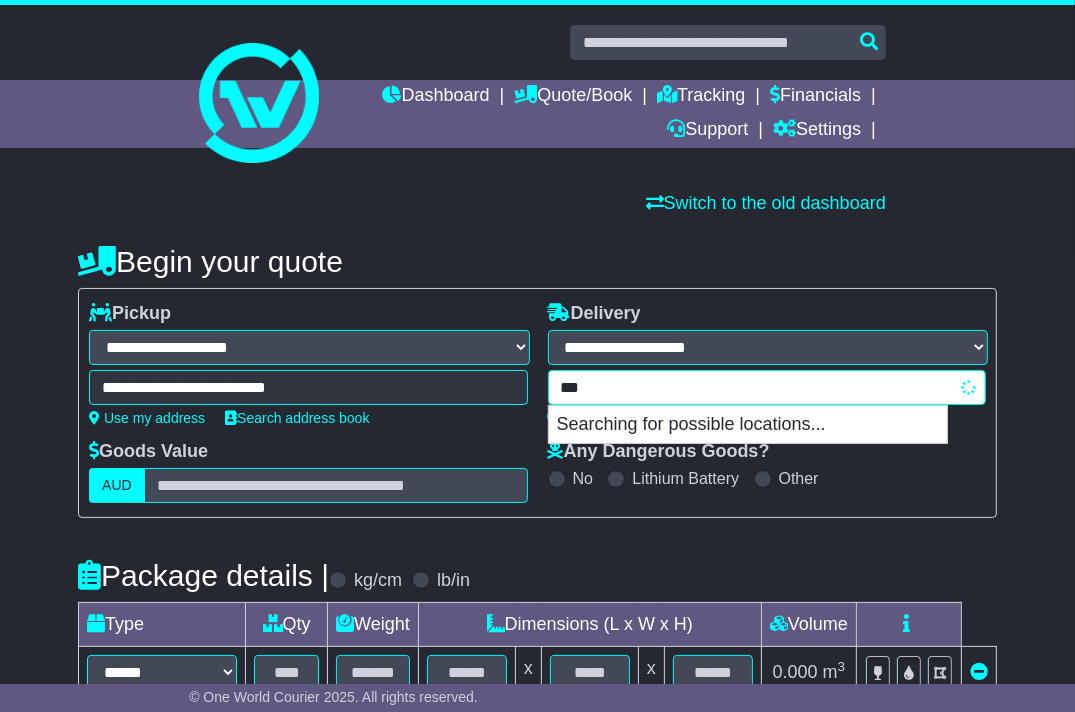 type on "*" 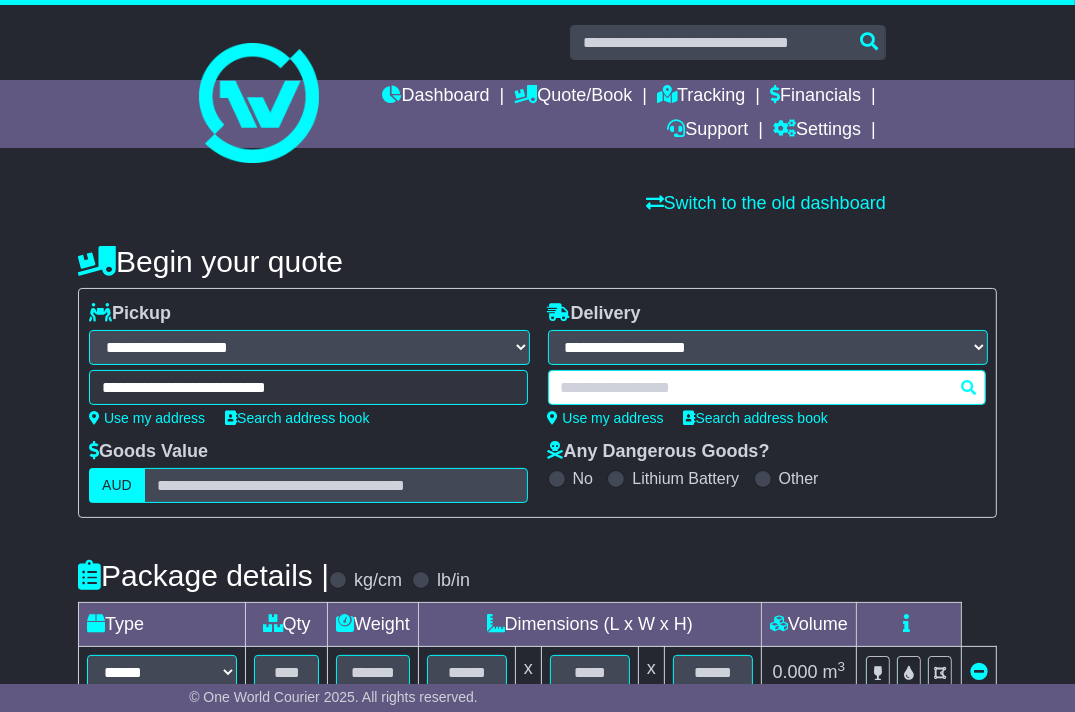 paste on "*********" 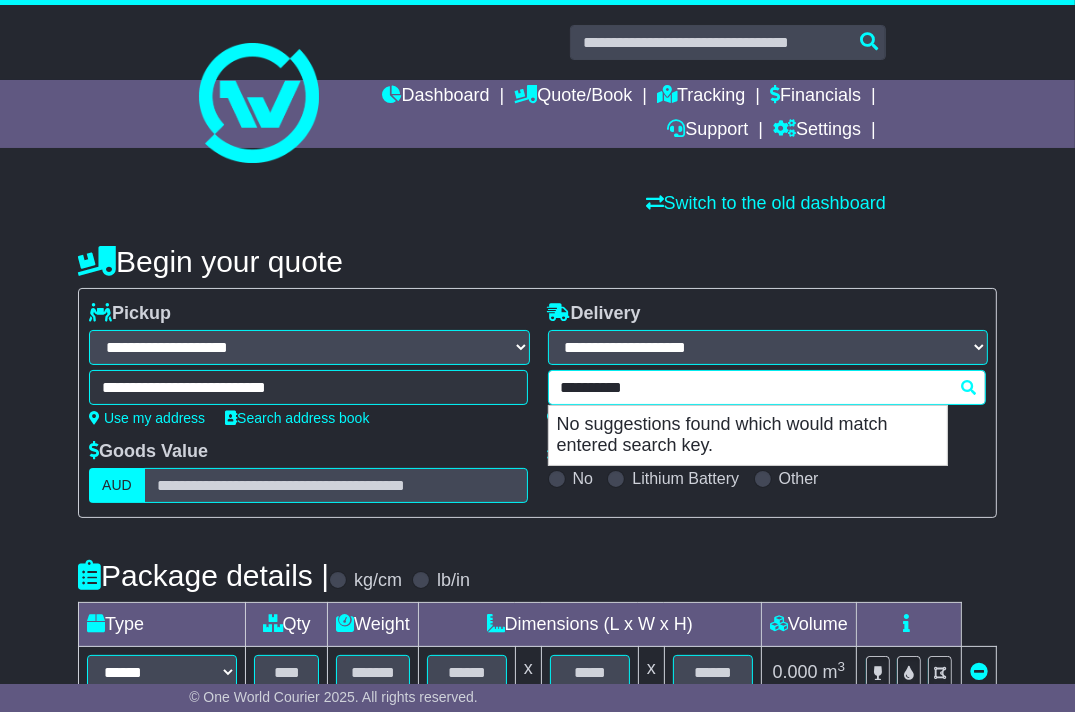 drag, startPoint x: 650, startPoint y: 376, endPoint x: 640, endPoint y: 367, distance: 13.453624 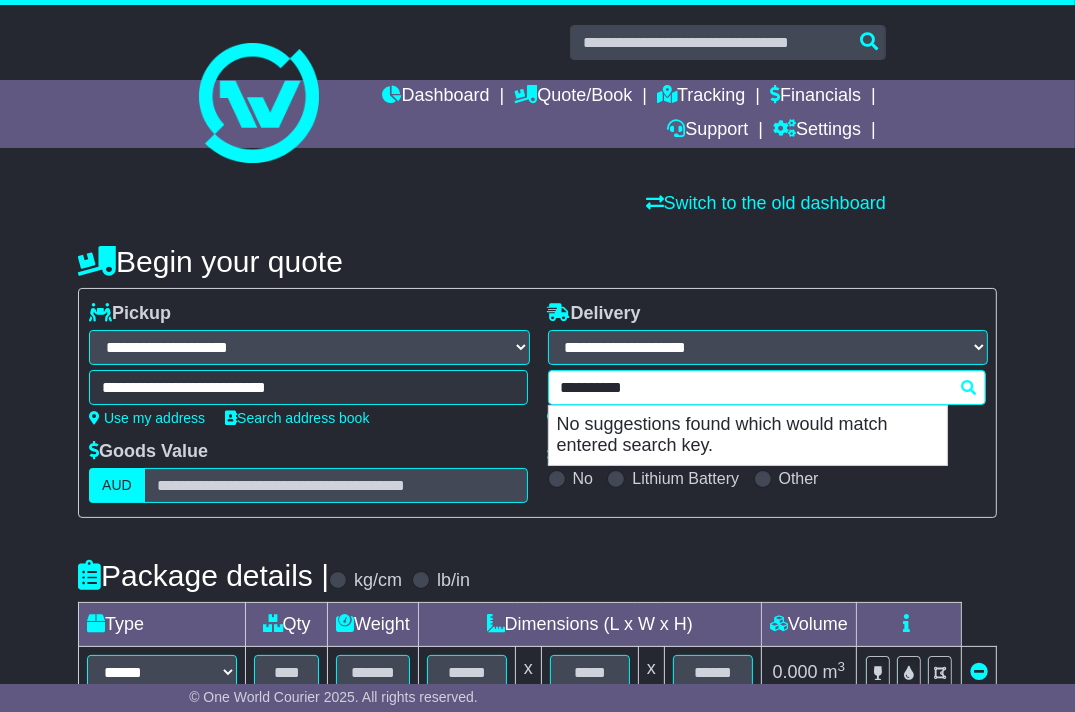 click on "********* No suggestions found which would match entered search key." at bounding box center [767, 387] 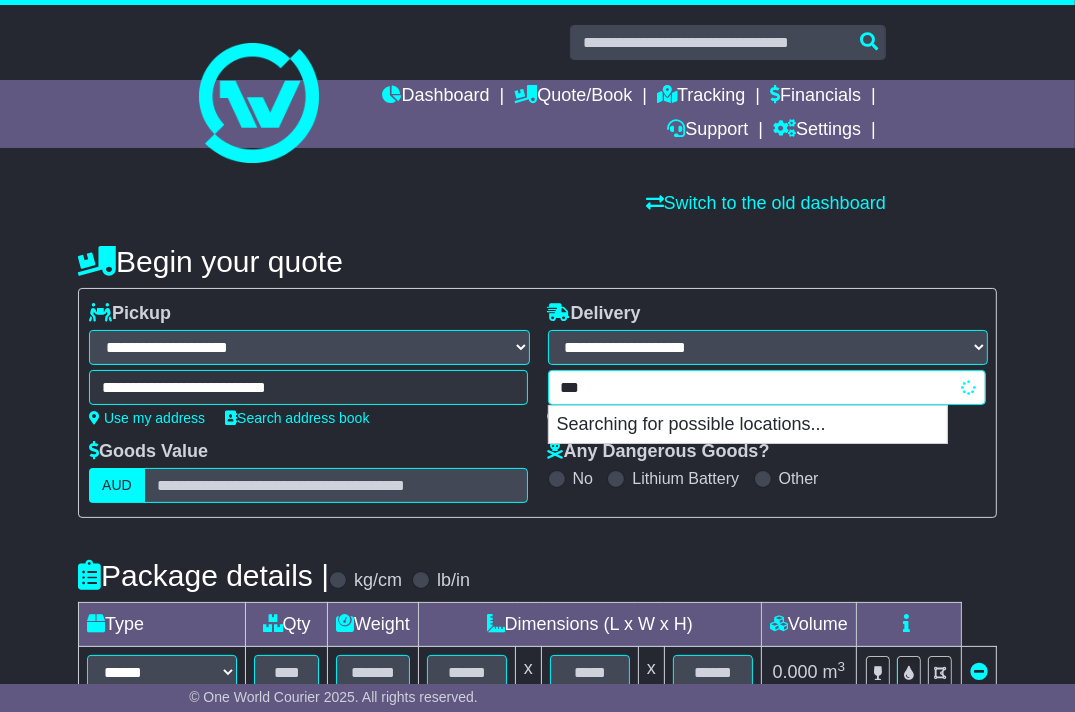 type on "*" 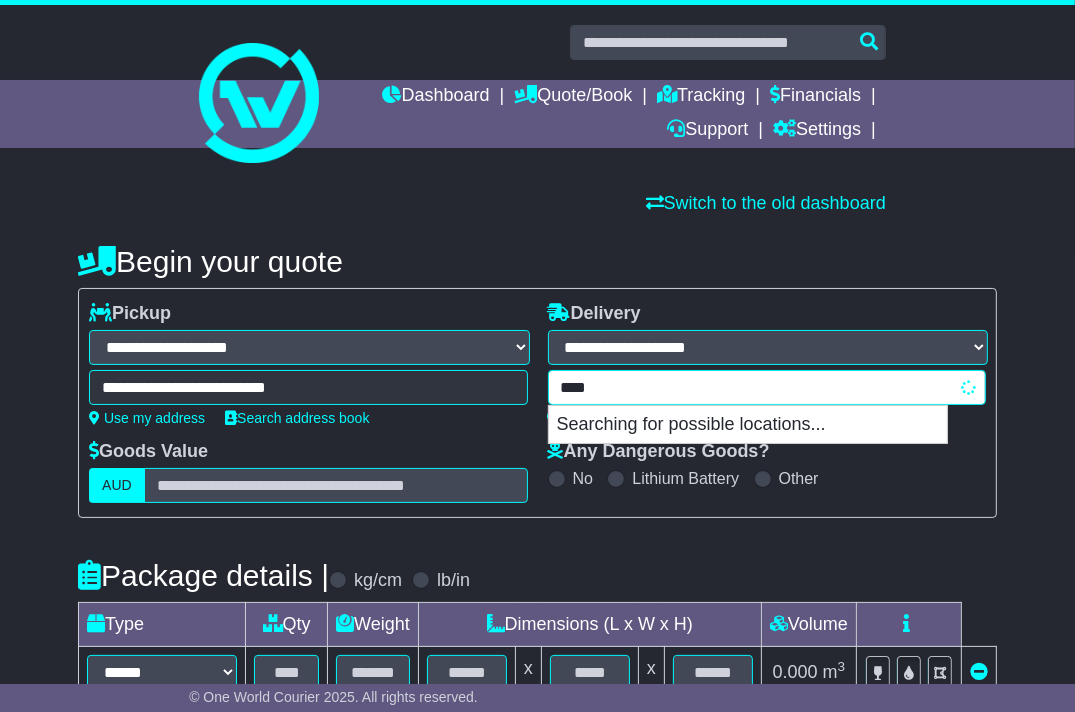 type on "*****" 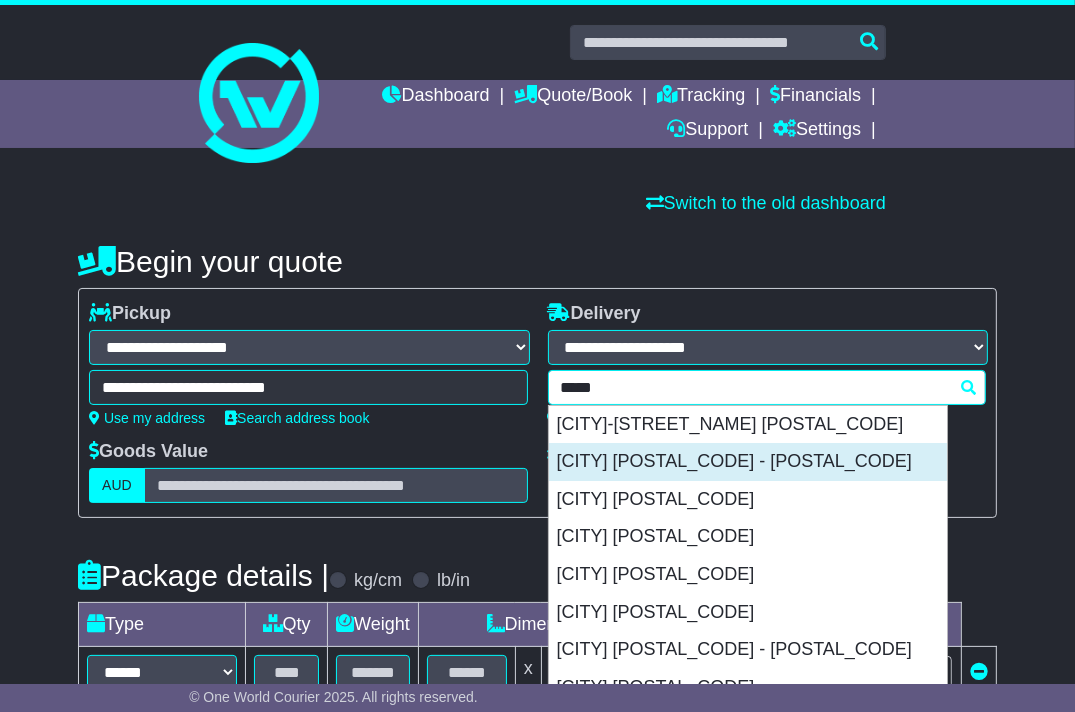 click on "[CITY] [POSTAL_CODE] - [POSTAL_CODE]" at bounding box center [748, 462] 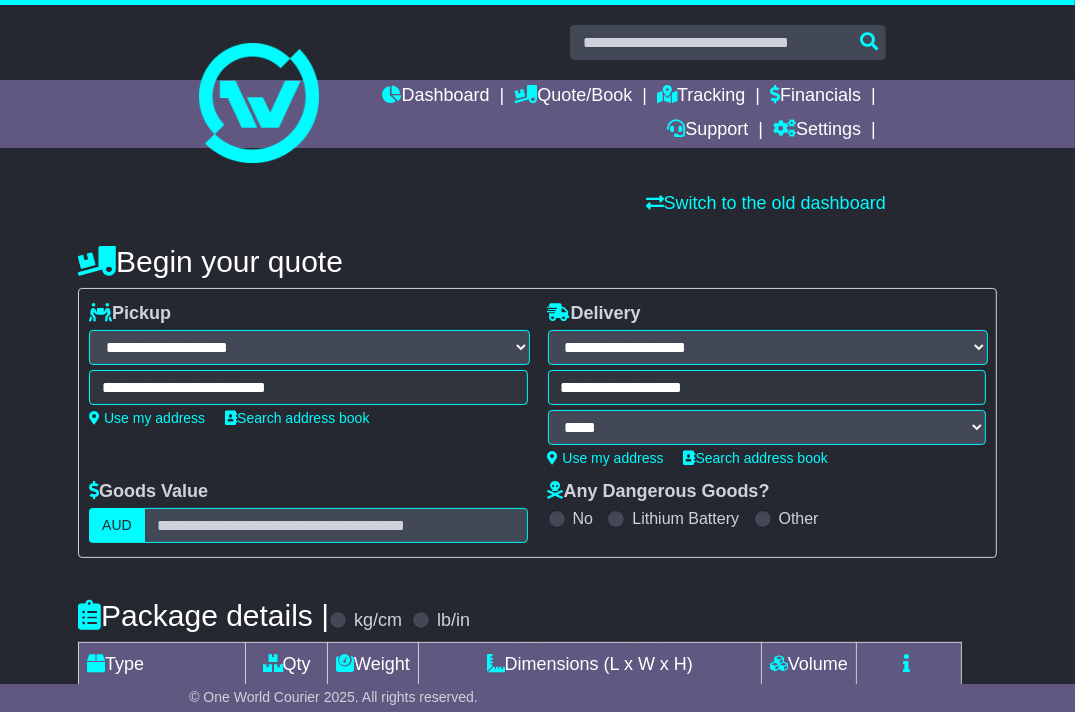 type on "**********" 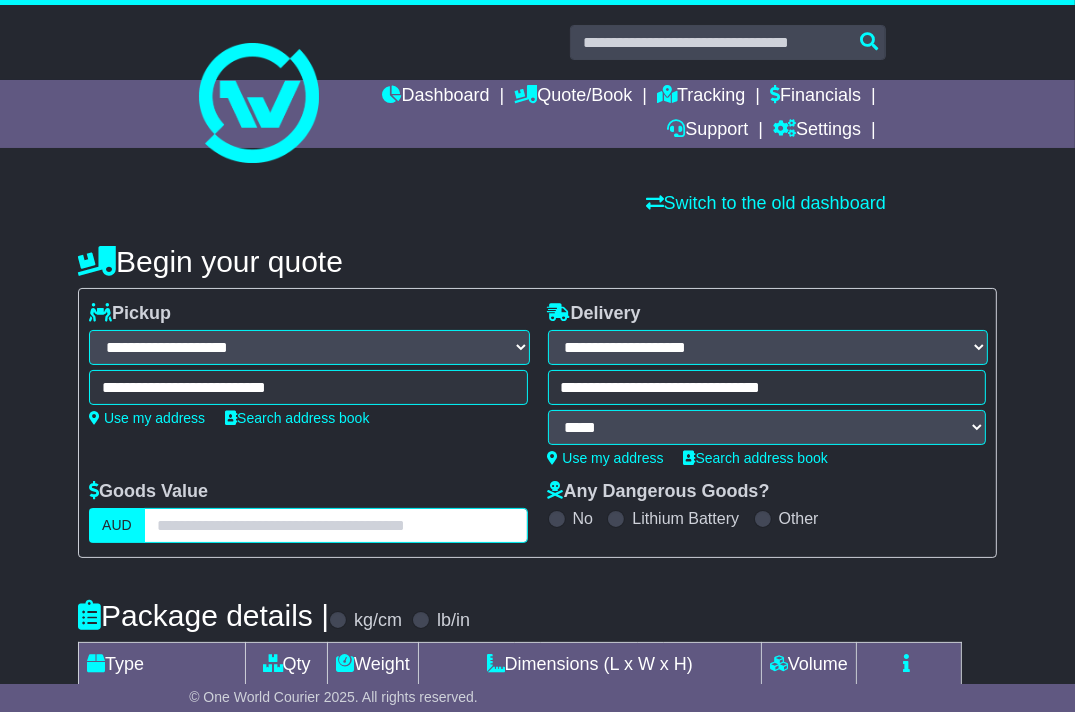 click at bounding box center (336, 525) 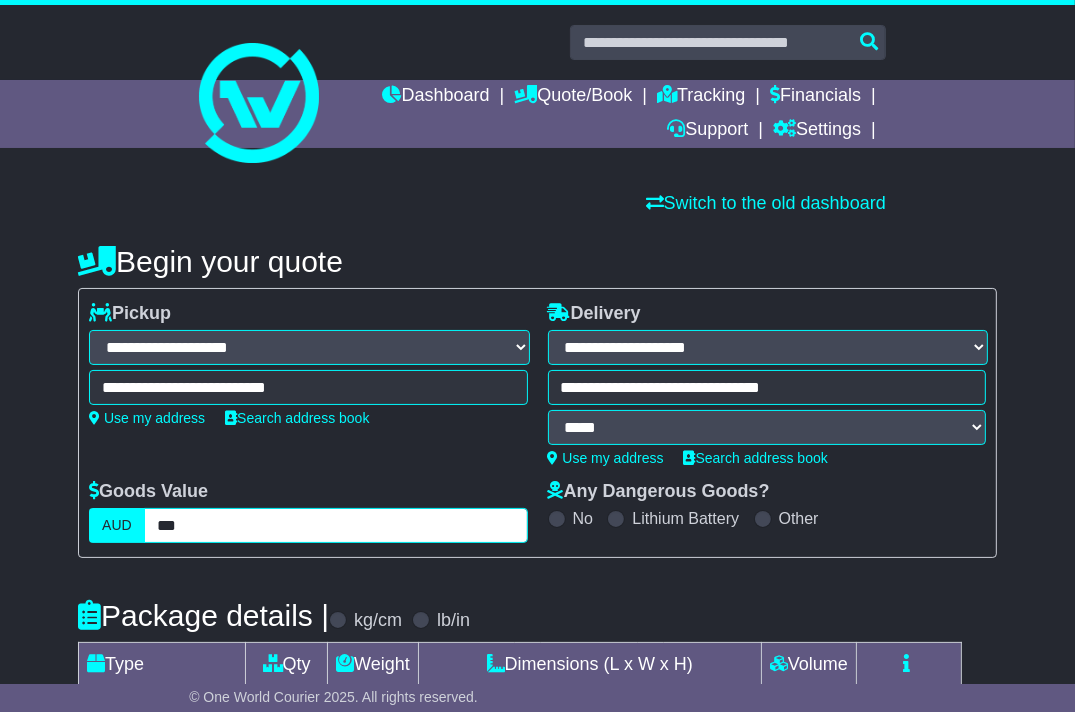 scroll, scrollTop: 400, scrollLeft: 0, axis: vertical 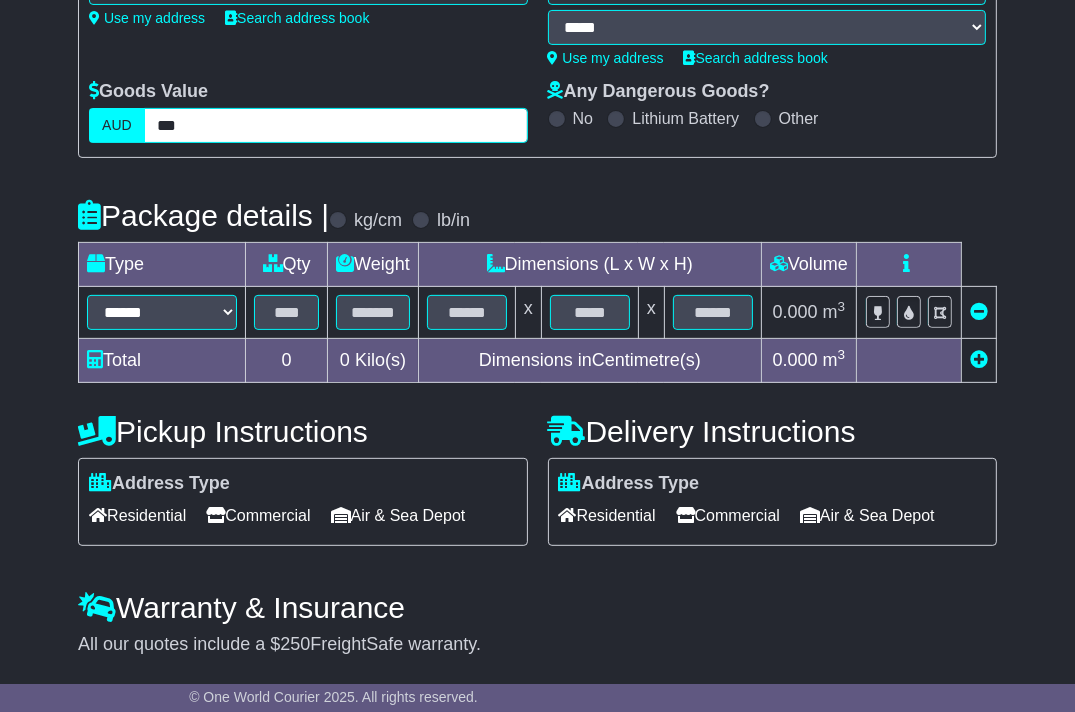 type on "***" 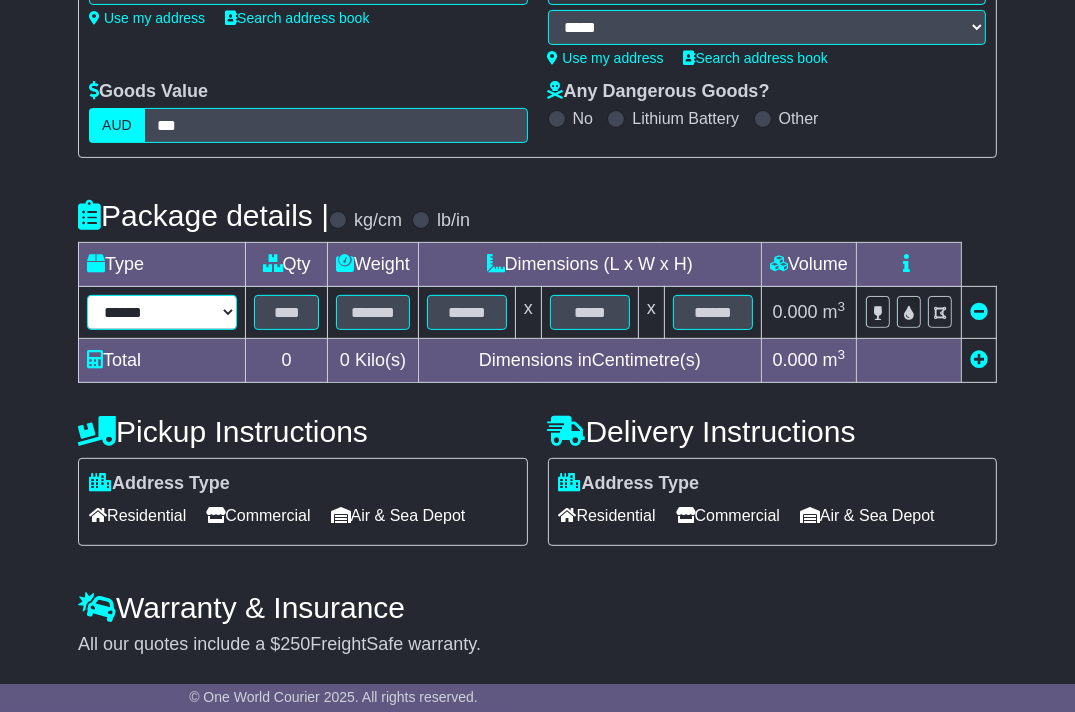 click on "****** ****** *** ******** ***** **** **** ****** *** *******" at bounding box center [162, 312] 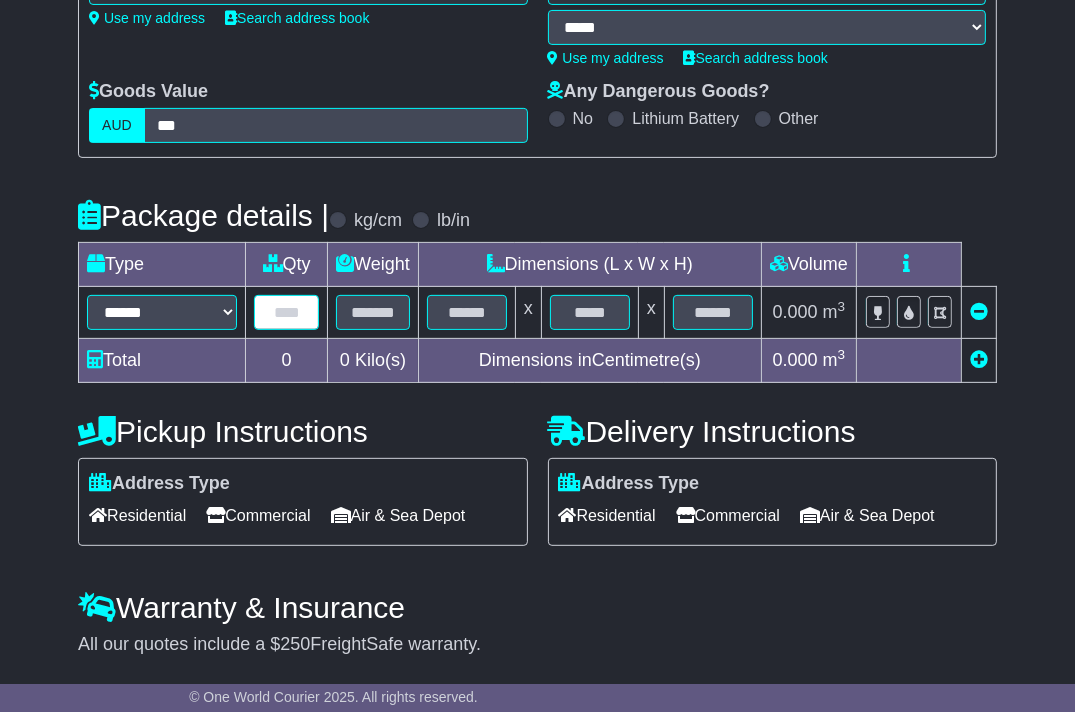 click at bounding box center (286, 312) 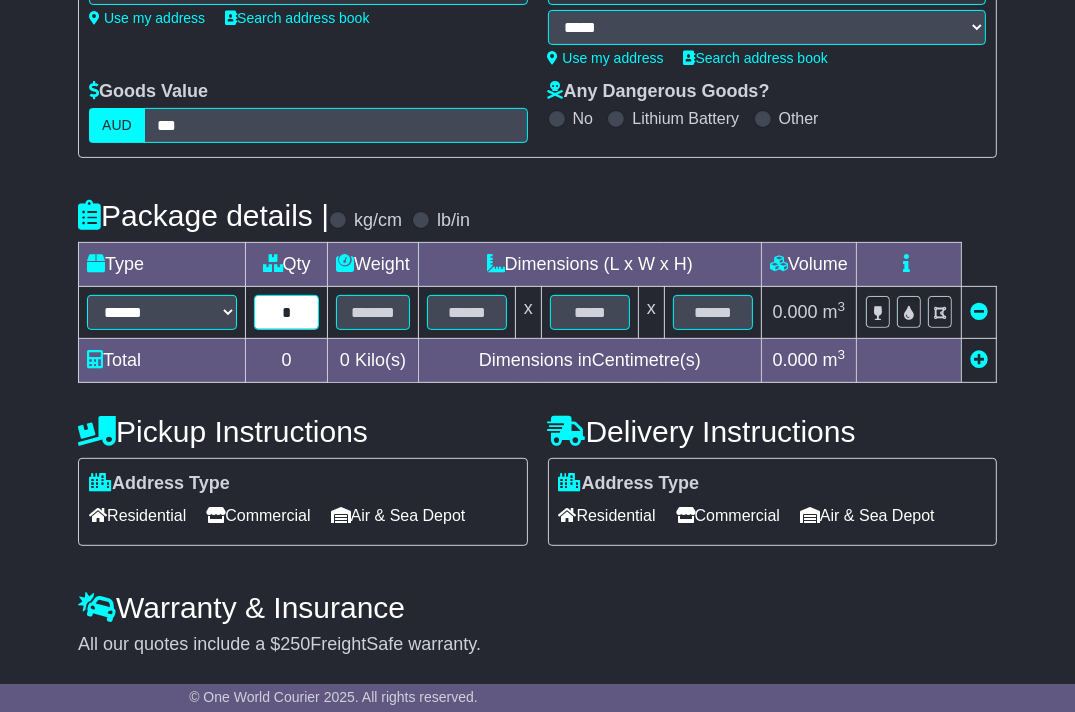 type on "*" 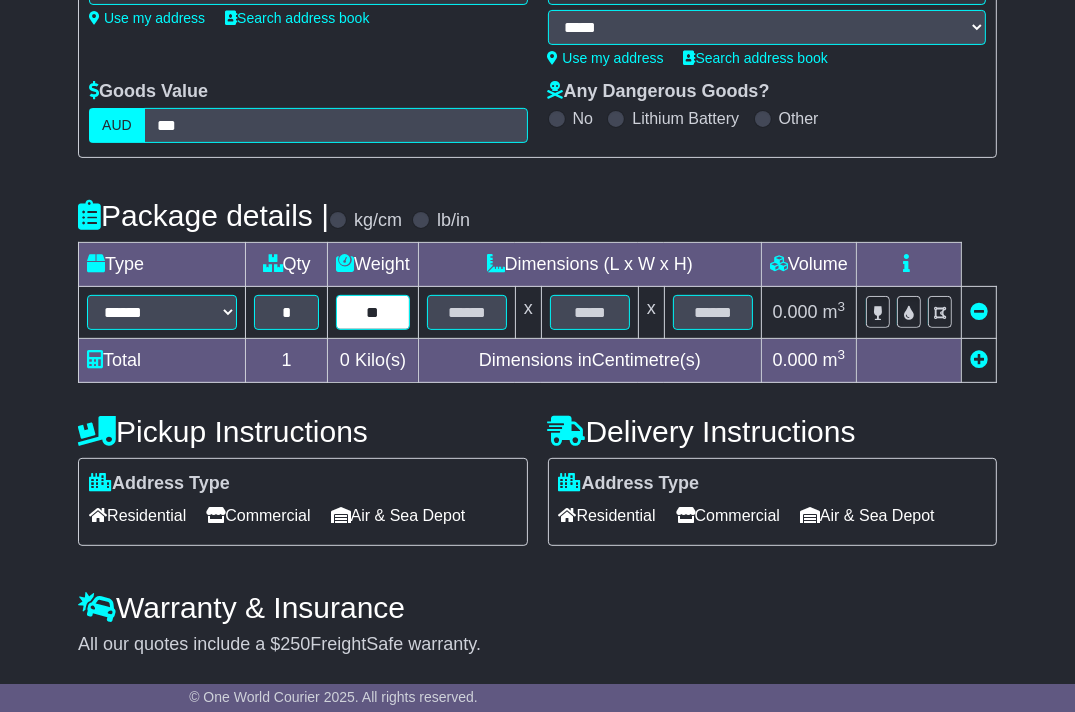 type on "**" 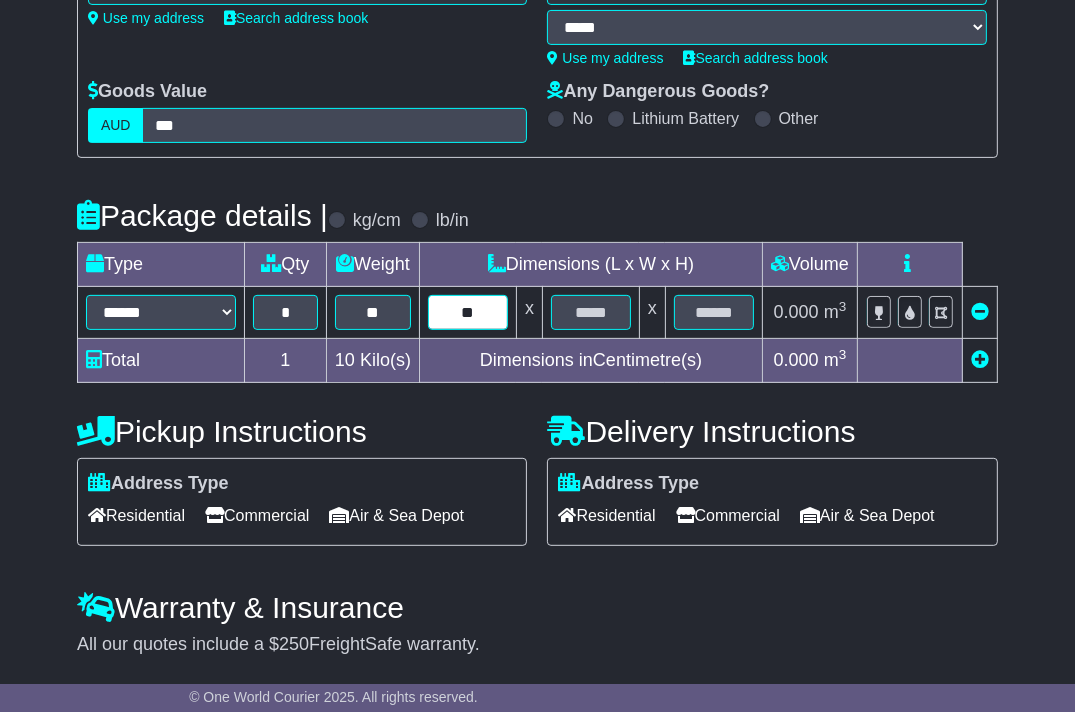 type on "**" 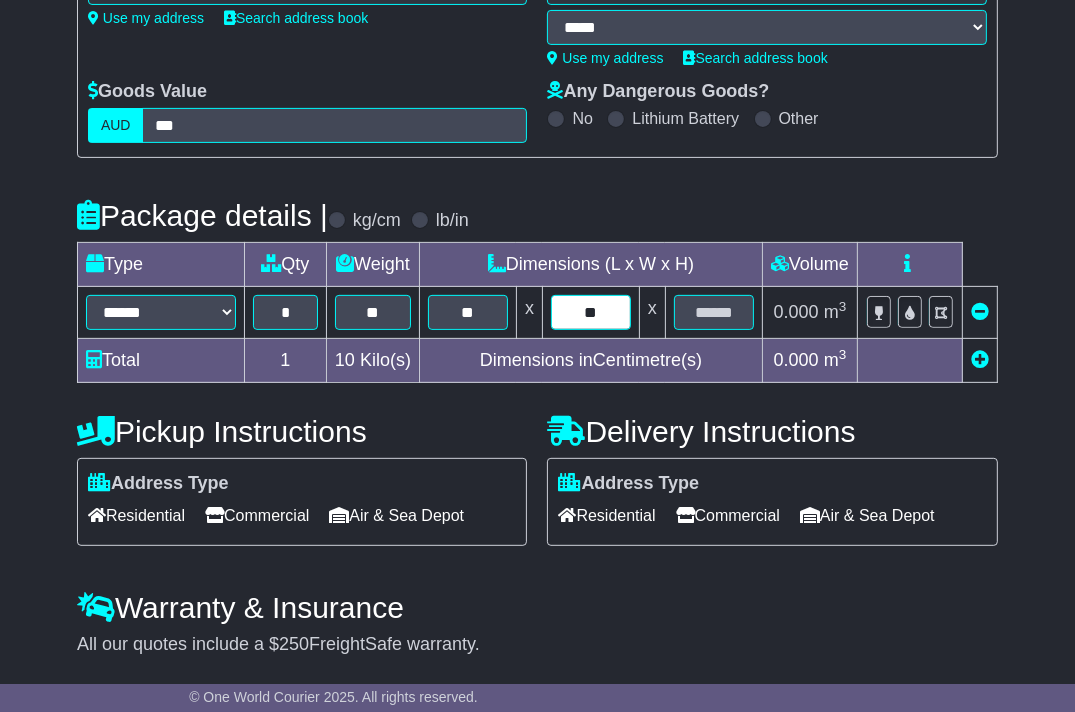 type on "**" 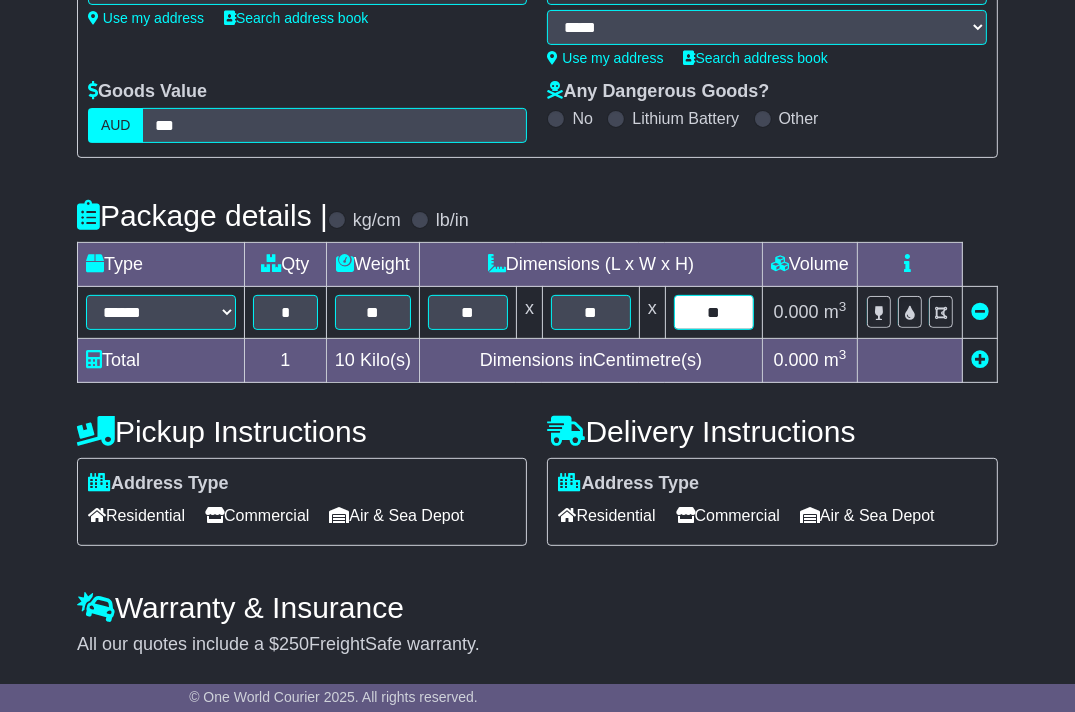 type on "**" 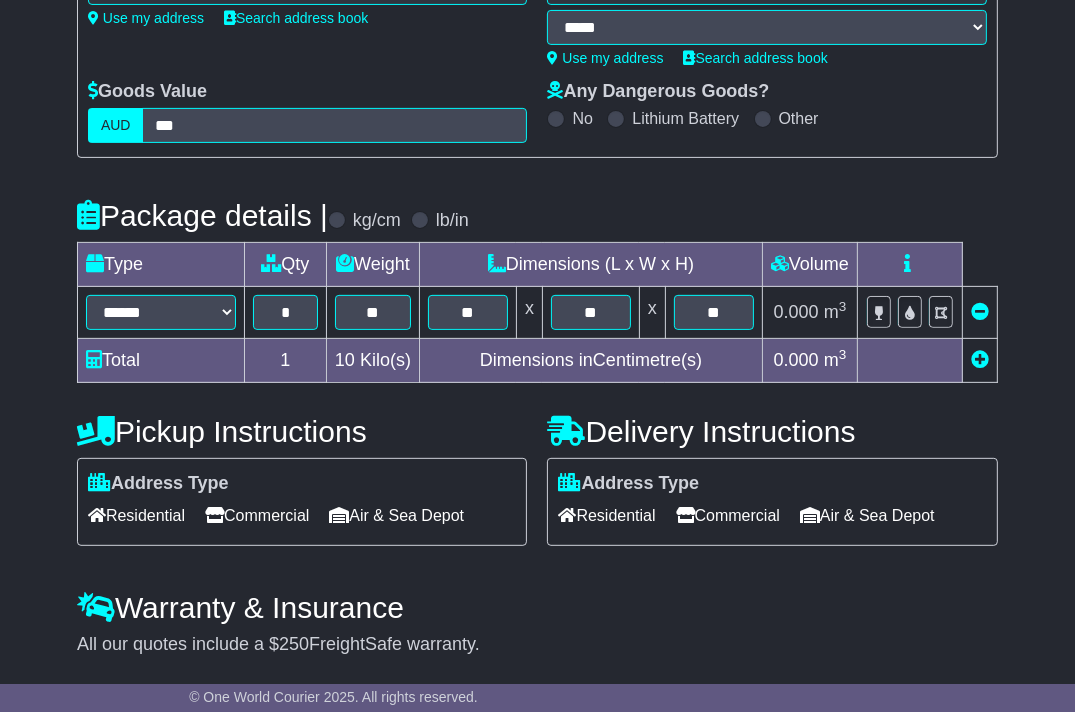 click on "Commercial" at bounding box center [257, 515] 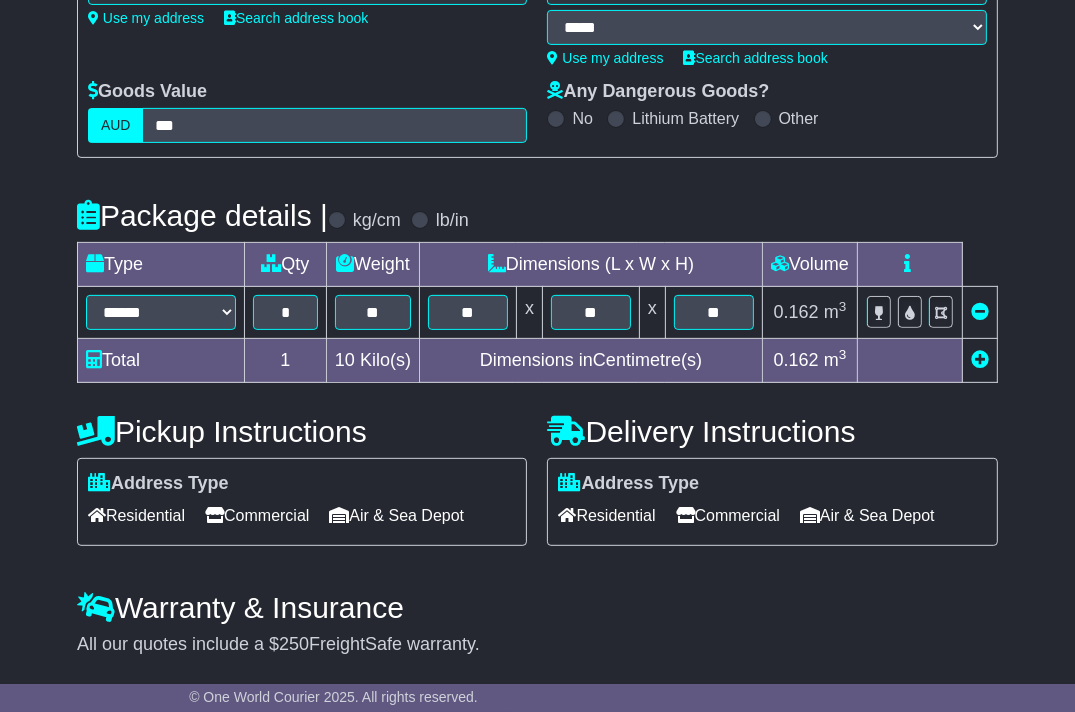 click on "Residential" at bounding box center [606, 515] 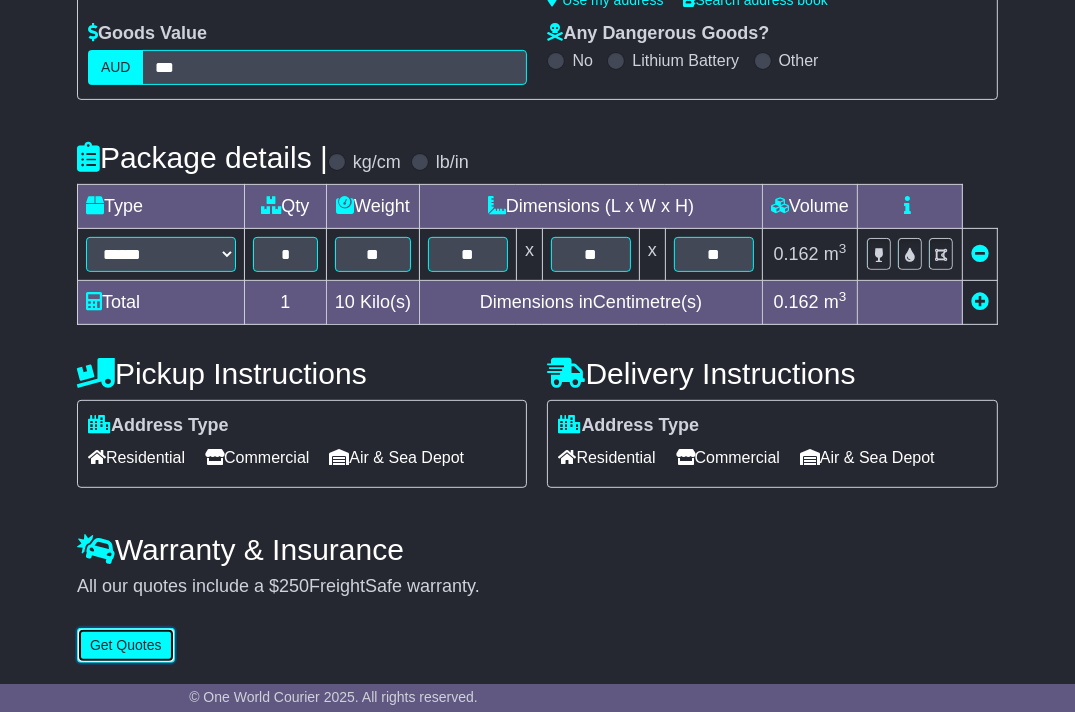 click on "Get Quotes" at bounding box center [126, 645] 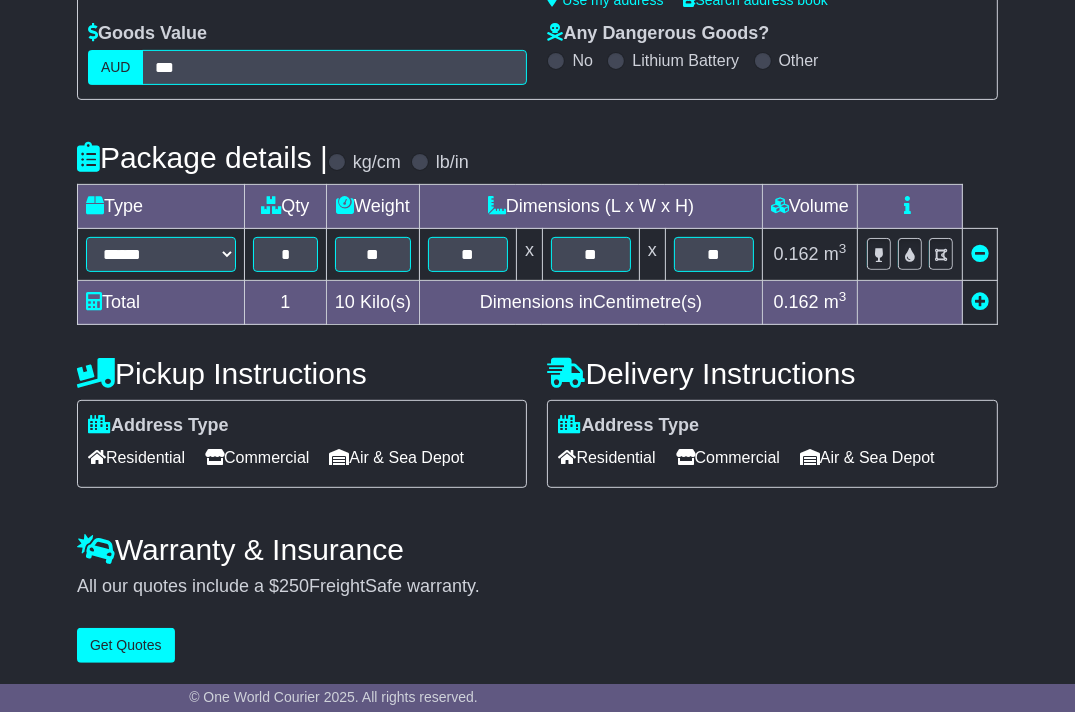 scroll, scrollTop: 0, scrollLeft: 0, axis: both 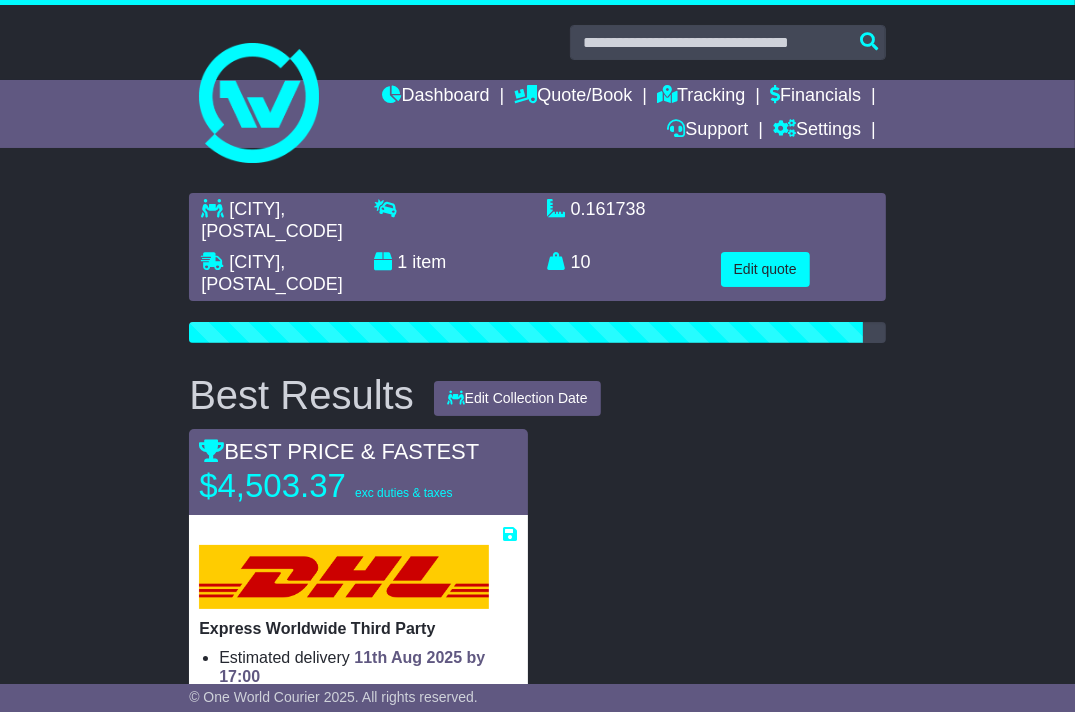 click on "Best Results
Edit Collection Date
07 Aug 2025
08 Aug 2025
11 Aug 2025
12 Aug 2025
13 Aug 2025" at bounding box center [537, 395] 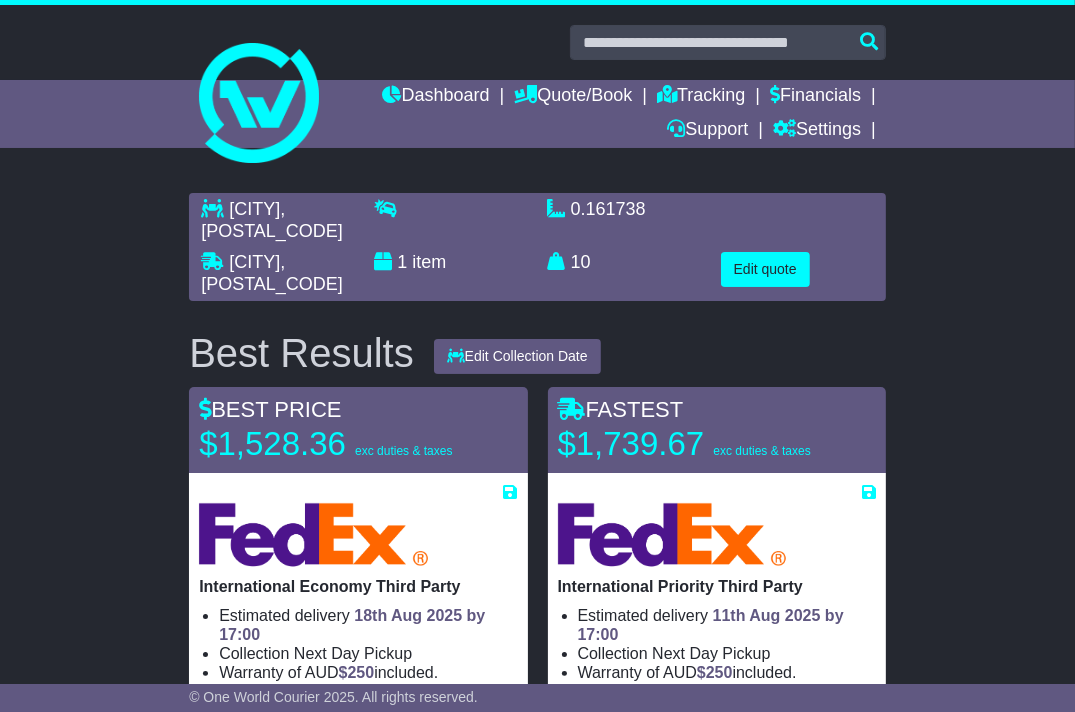 drag, startPoint x: 655, startPoint y: 370, endPoint x: 87, endPoint y: 331, distance: 569.33734 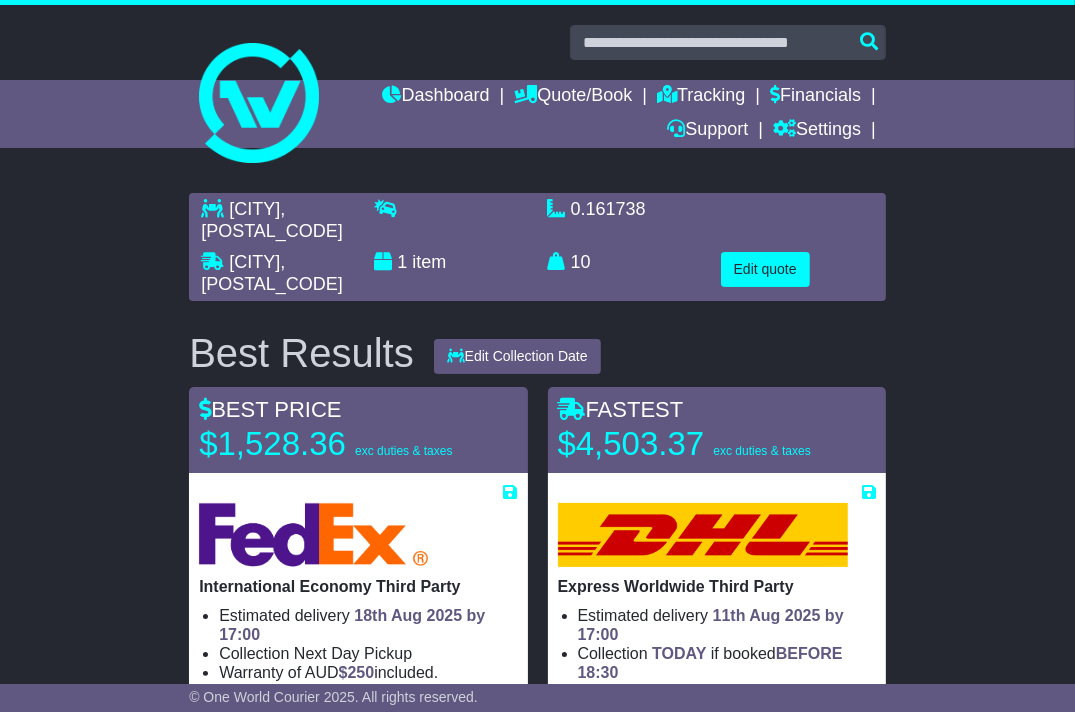 drag, startPoint x: 504, startPoint y: 49, endPoint x: 451, endPoint y: 46, distance: 53.08484 